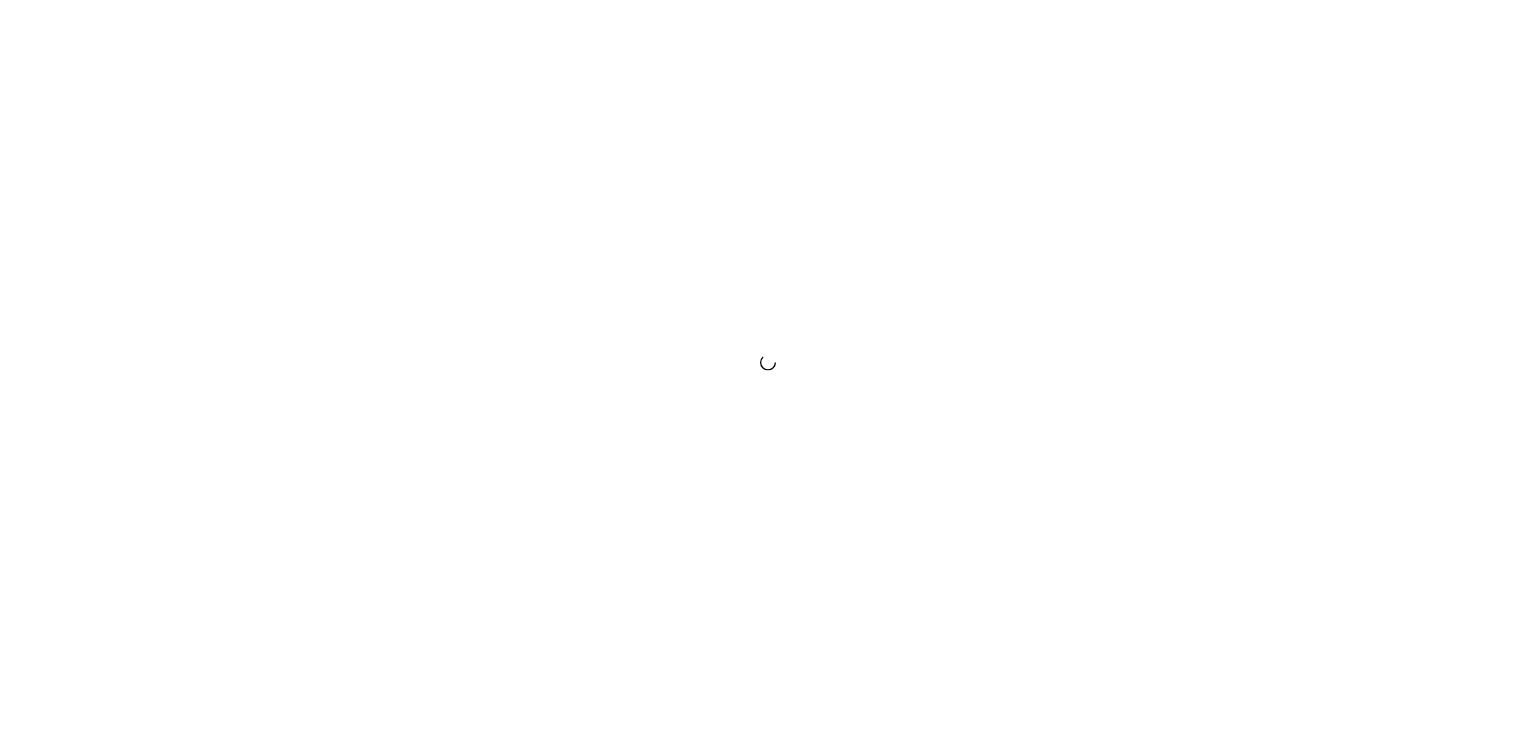 scroll, scrollTop: 0, scrollLeft: 0, axis: both 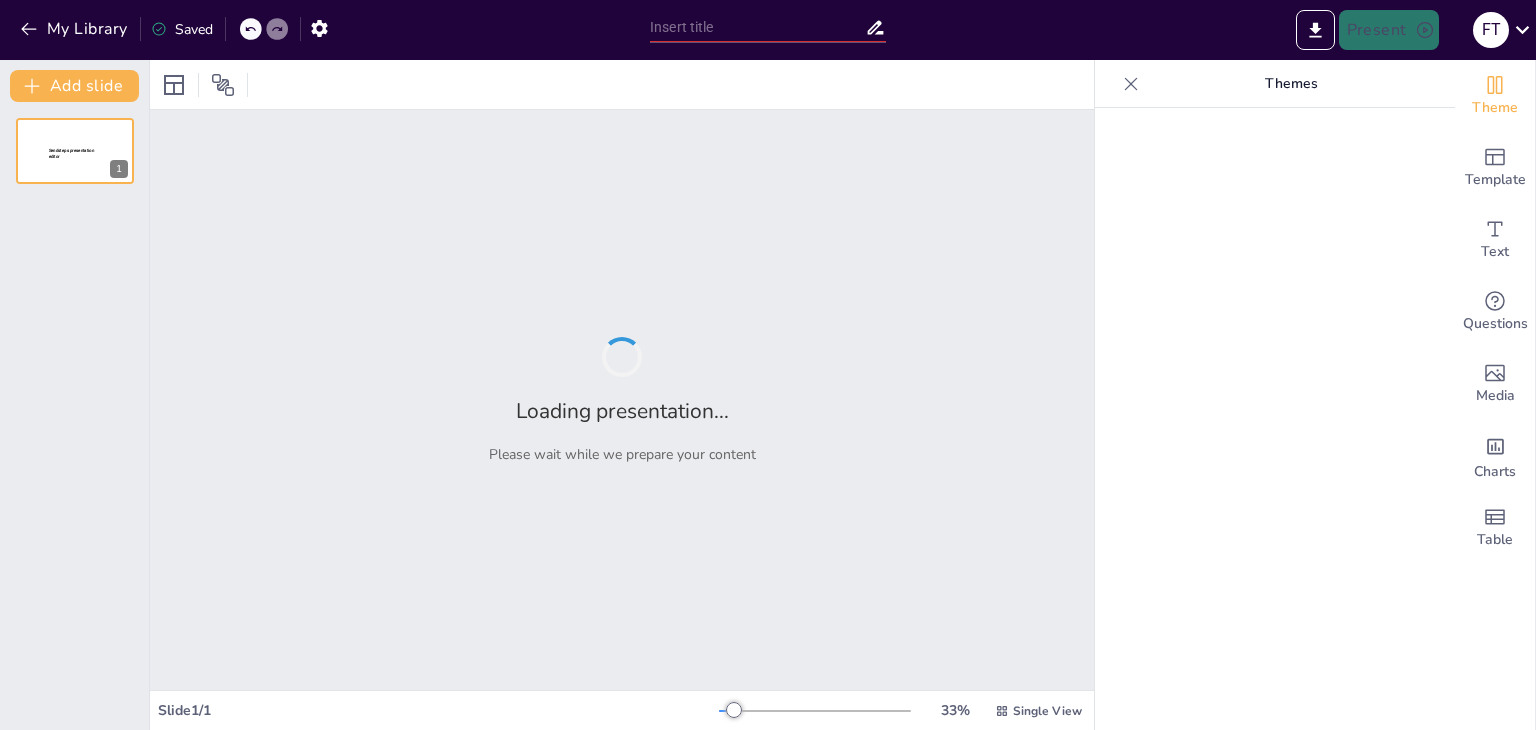 type on "Wat weet jij over Lewy Body Dementie en Parkinson?" 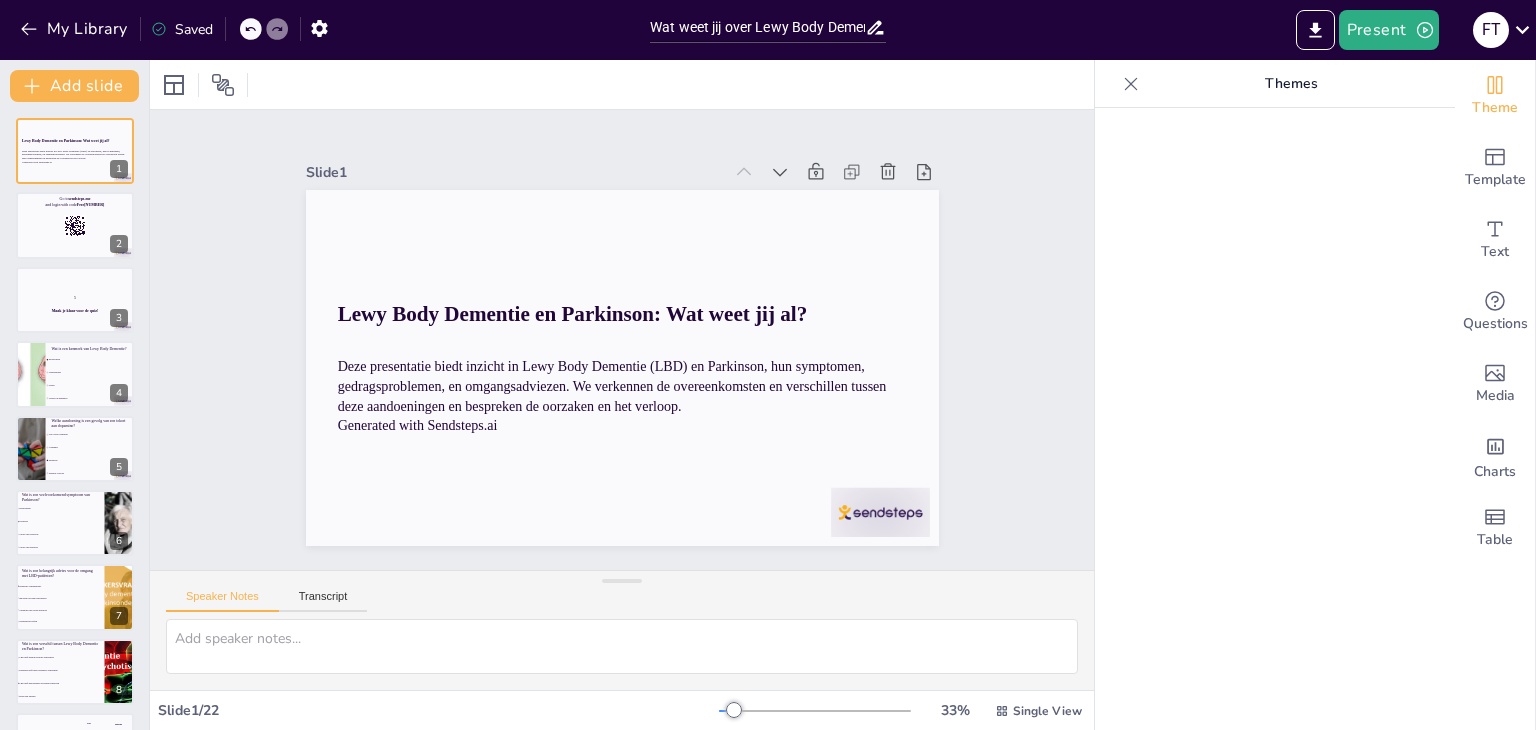 checkbox on "true" 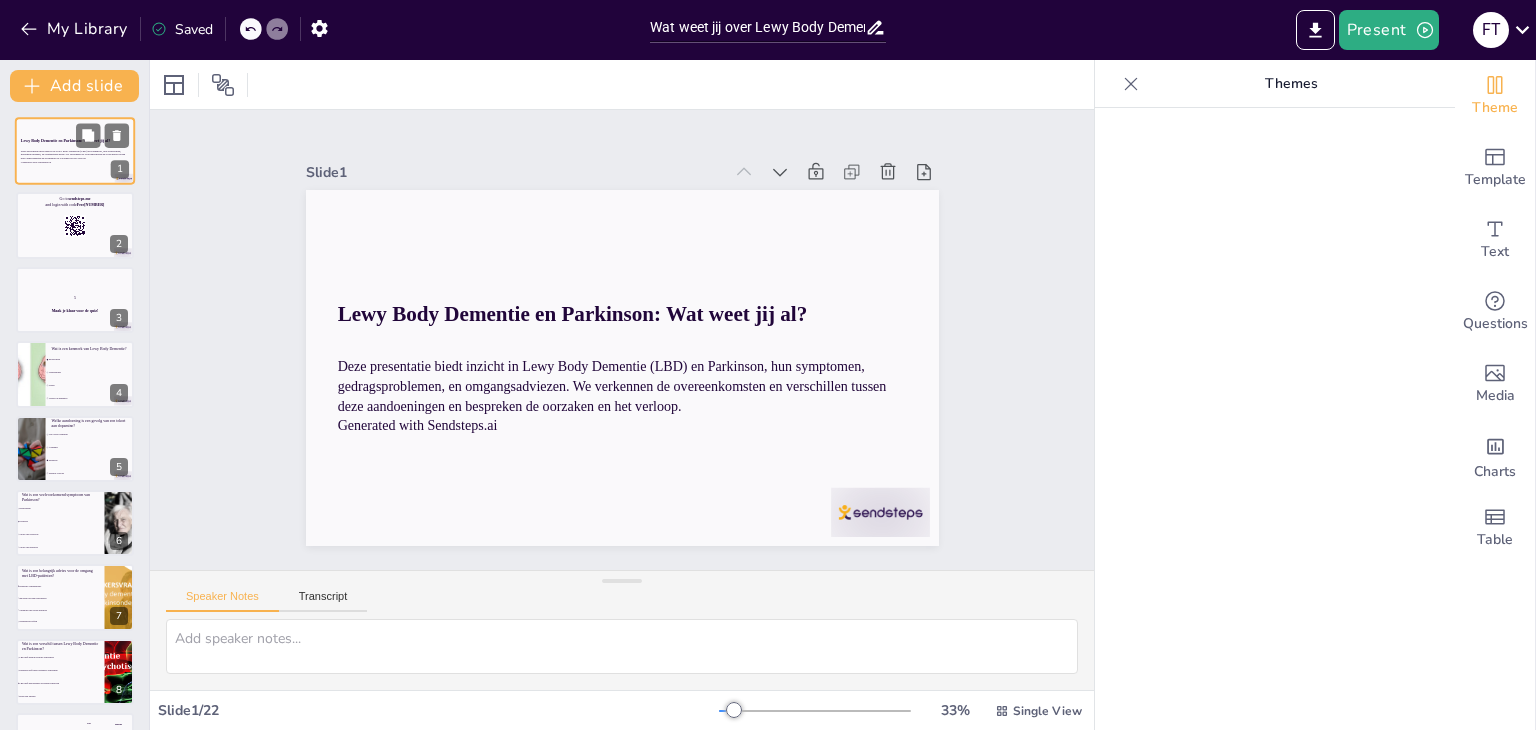 checkbox on "true" 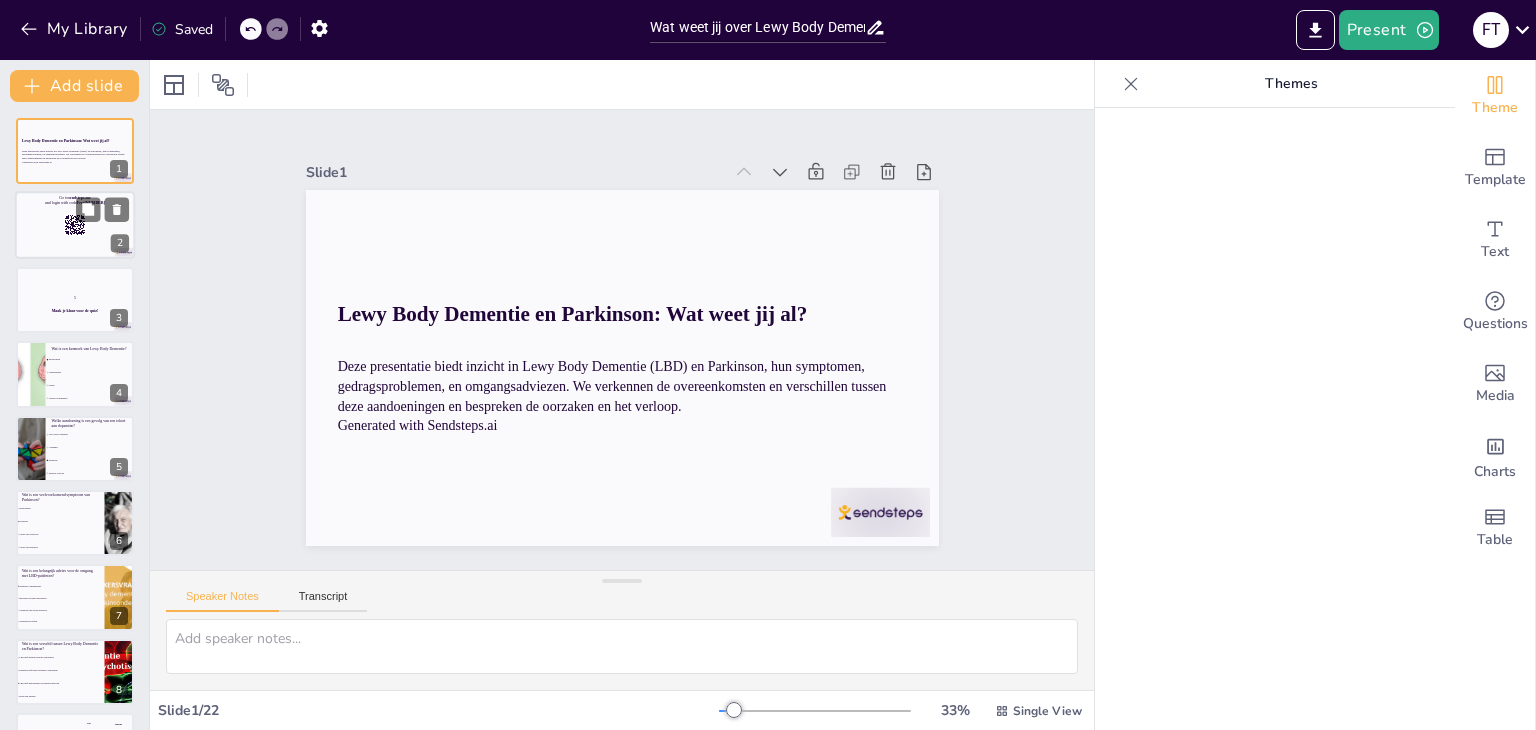 checkbox on "true" 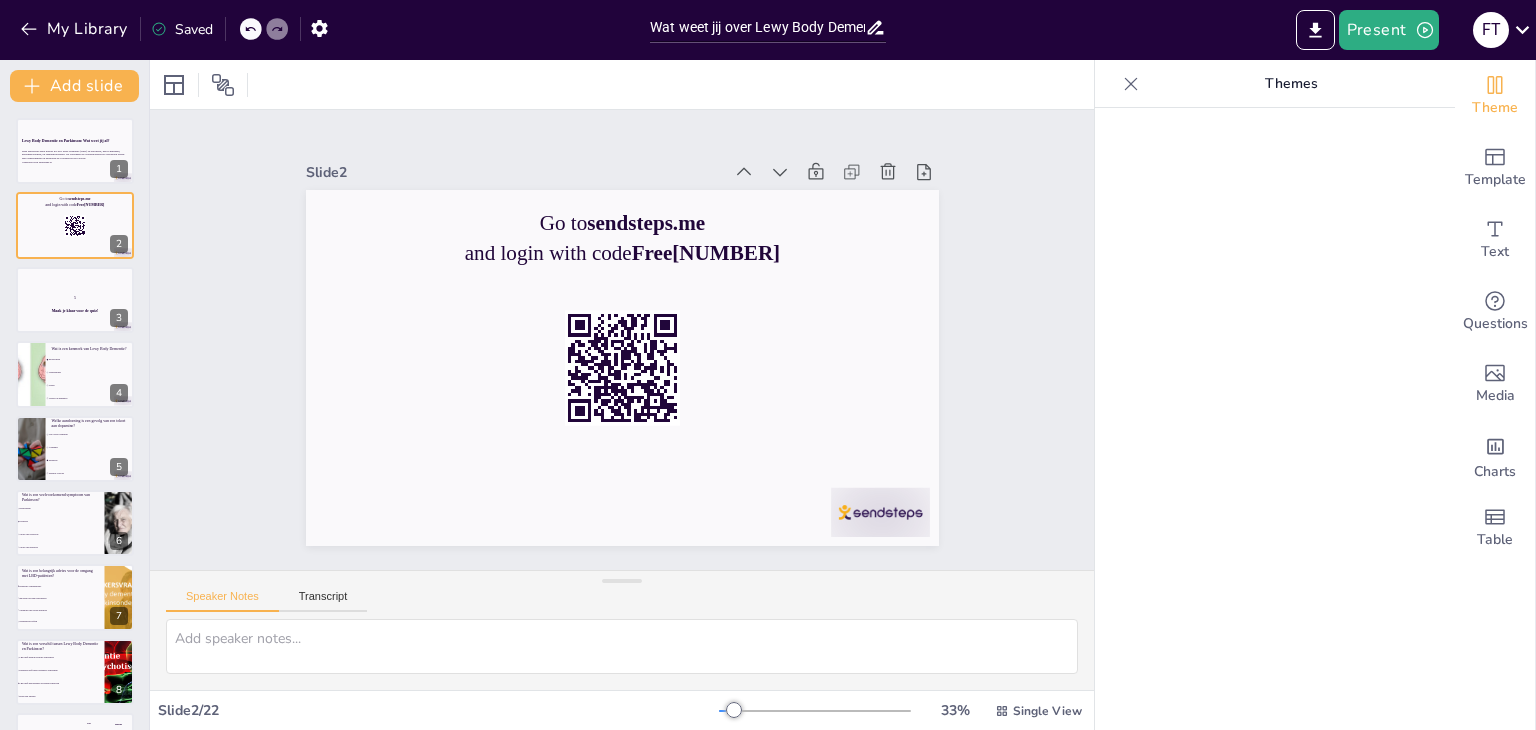 checkbox on "true" 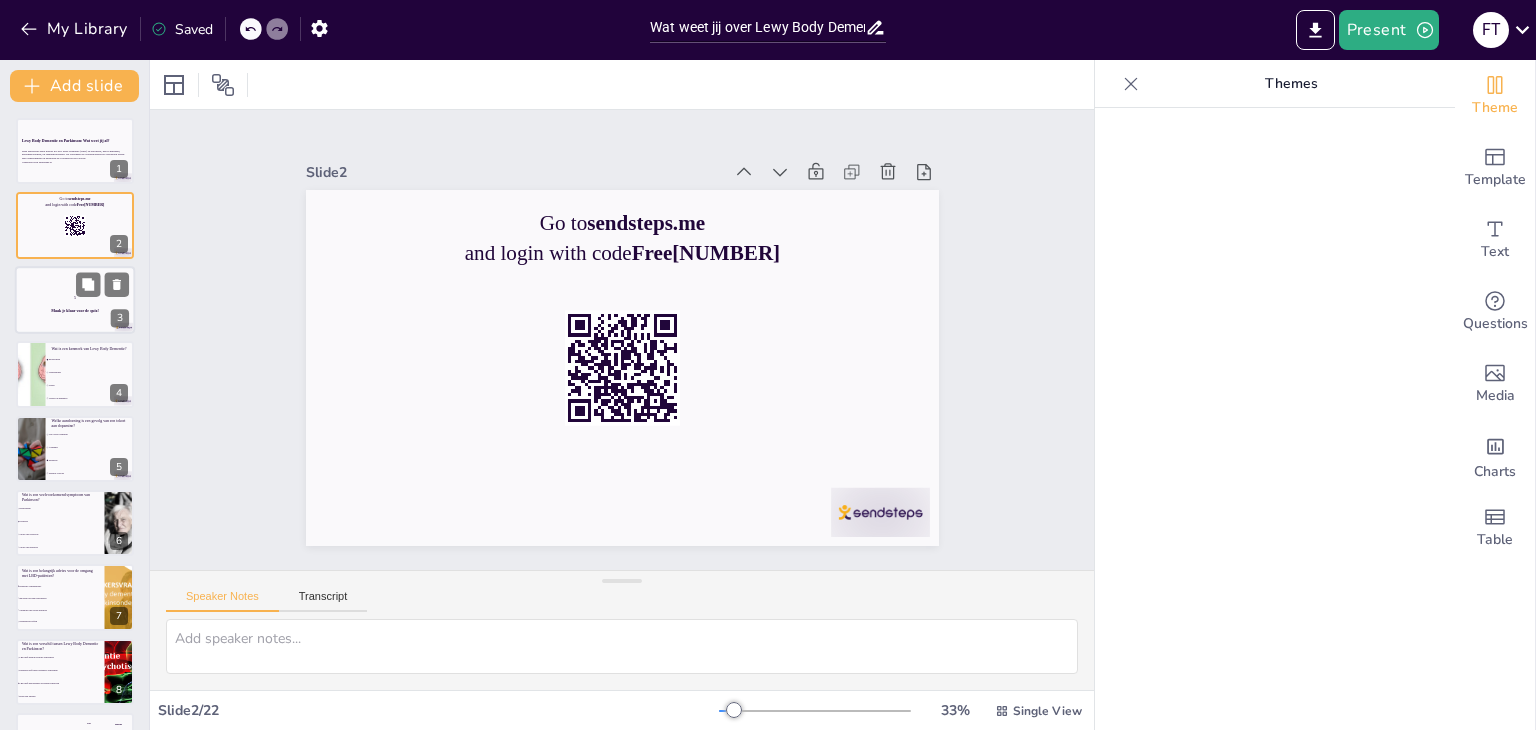 checkbox on "true" 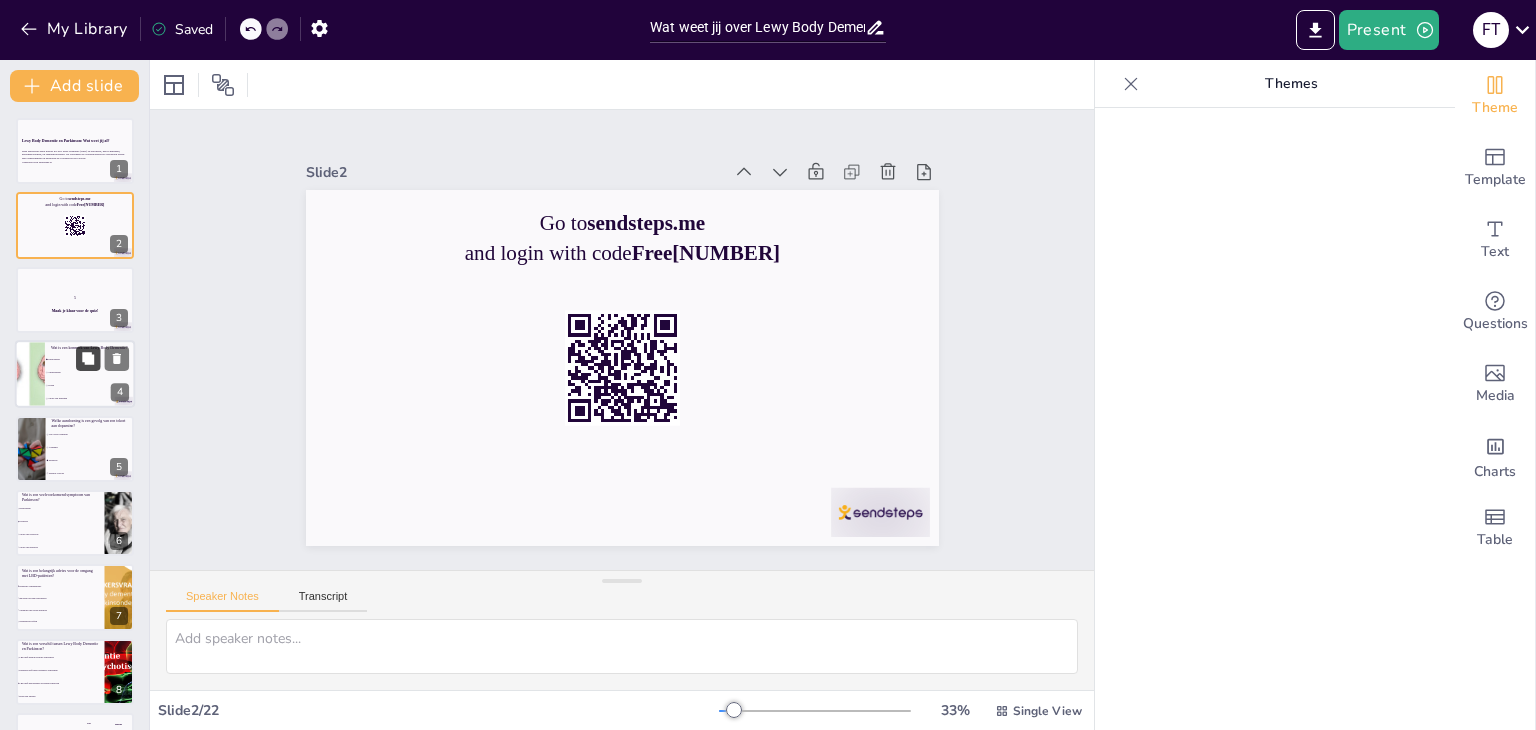 checkbox on "true" 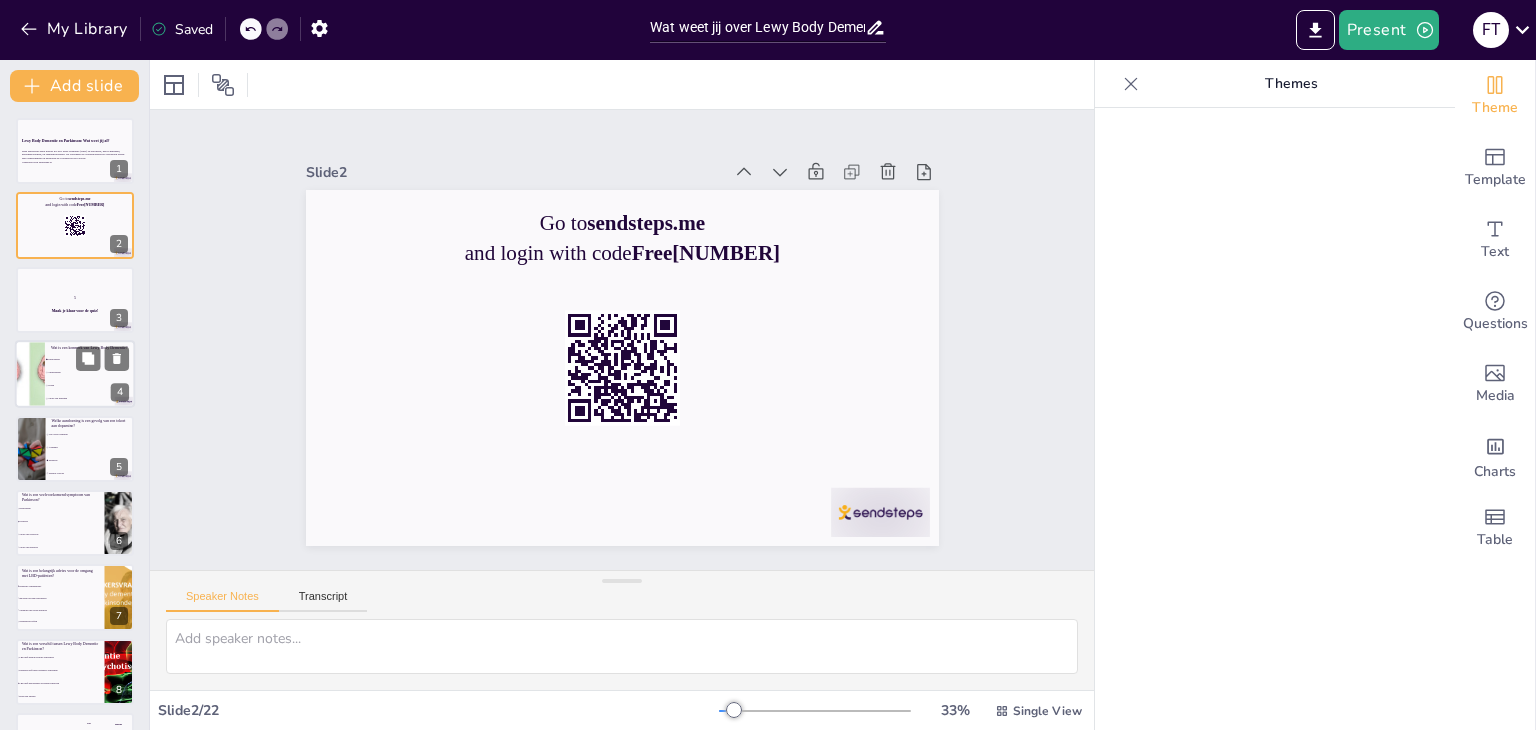 checkbox on "true" 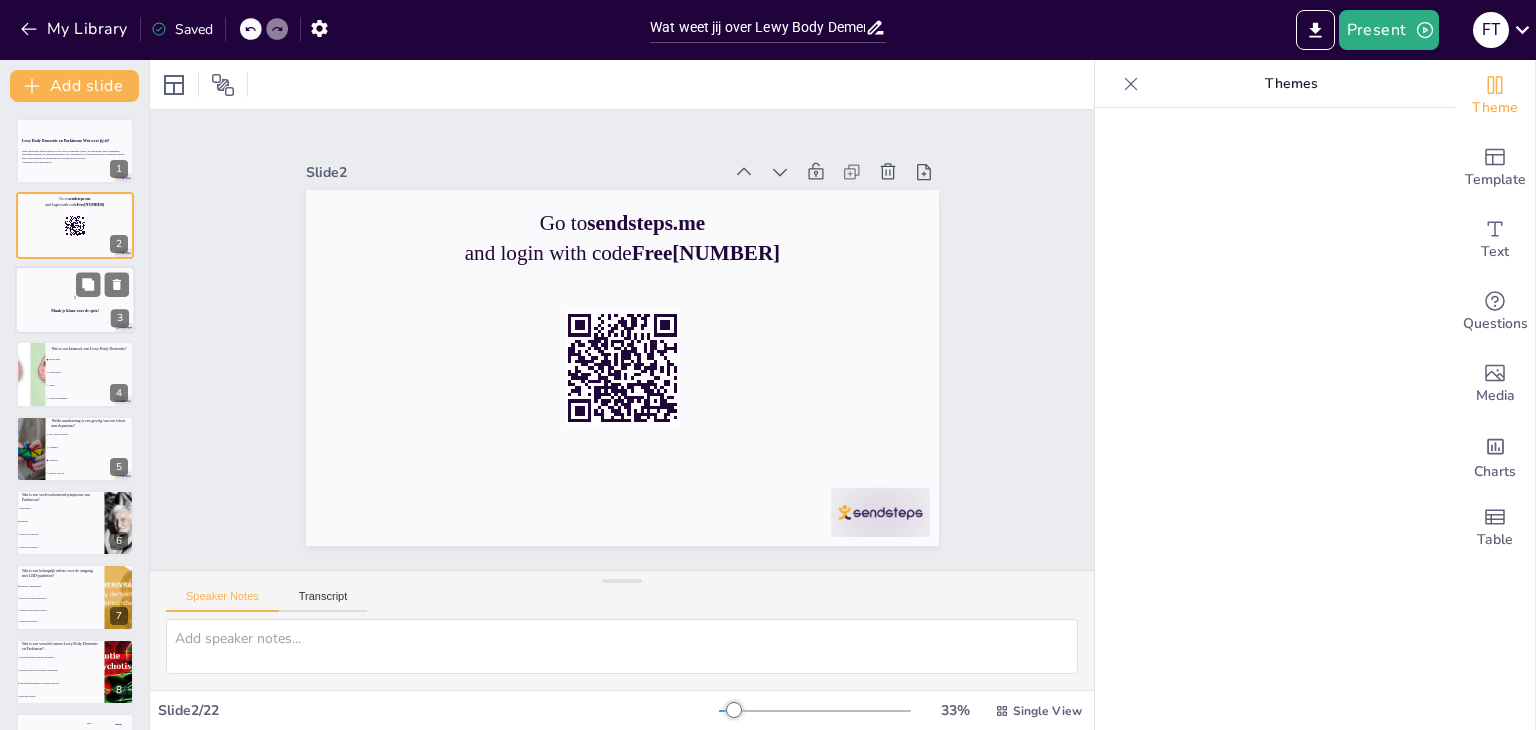 click at bounding box center [75, 300] 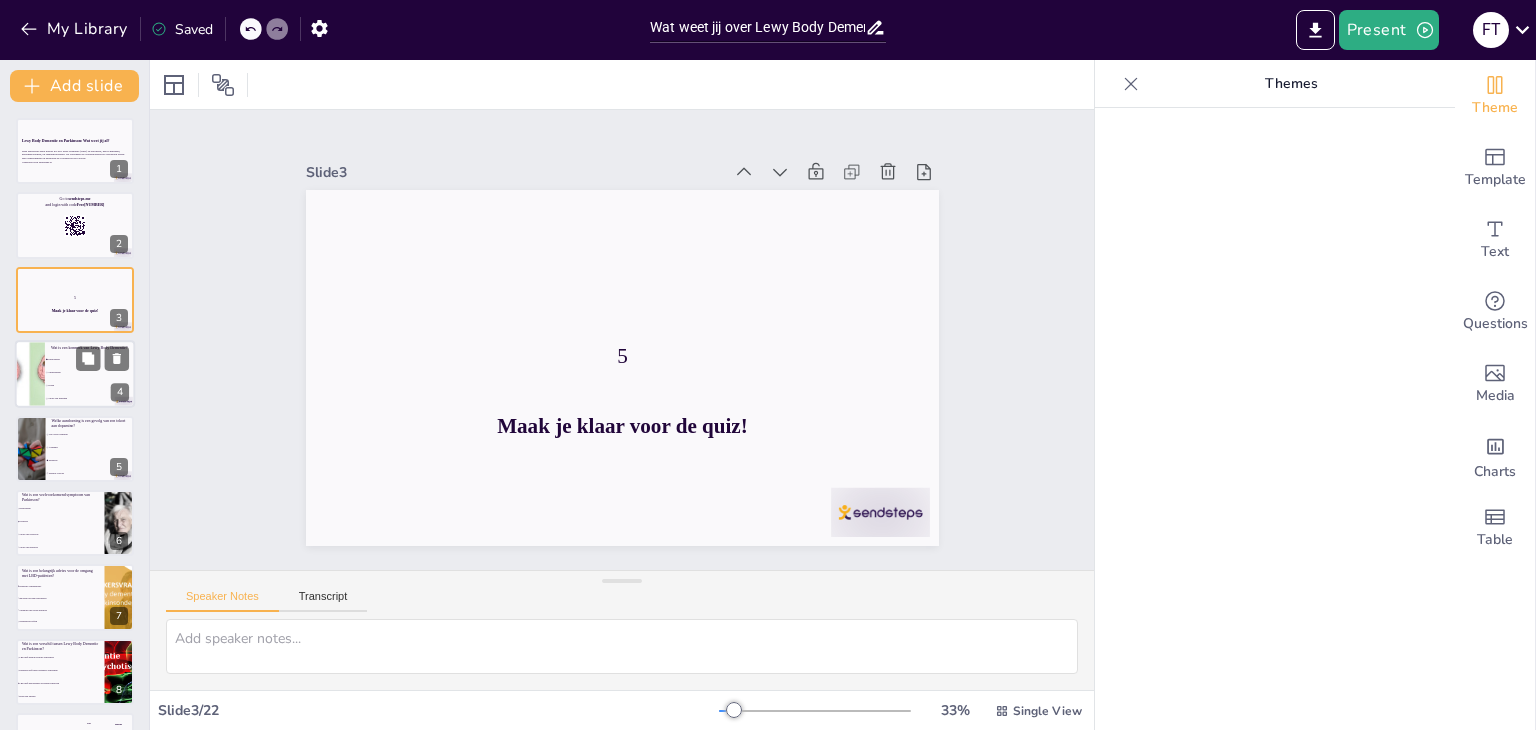 click on "Trillen" at bounding box center [90, 386] 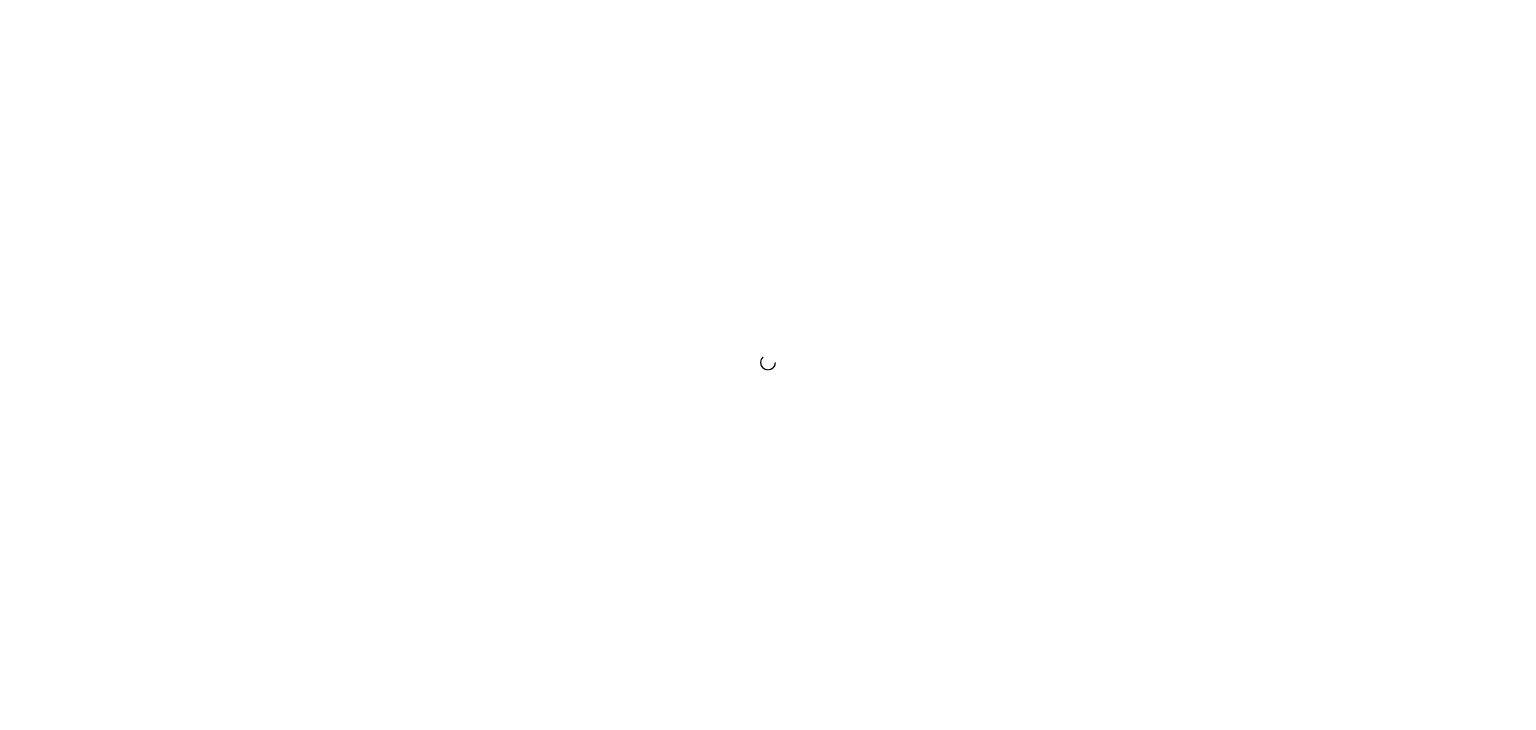 scroll, scrollTop: 0, scrollLeft: 0, axis: both 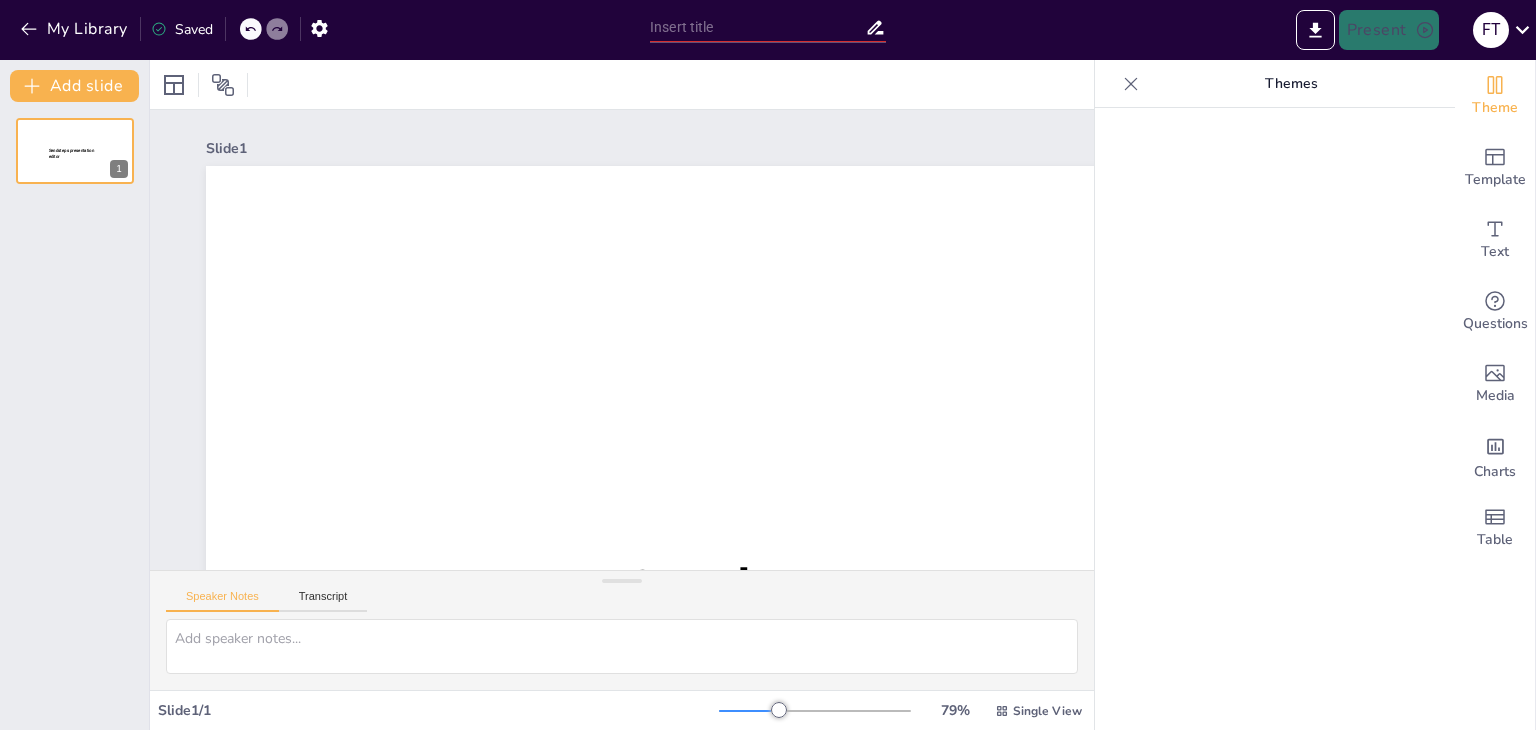 type on "New Sendsteps" 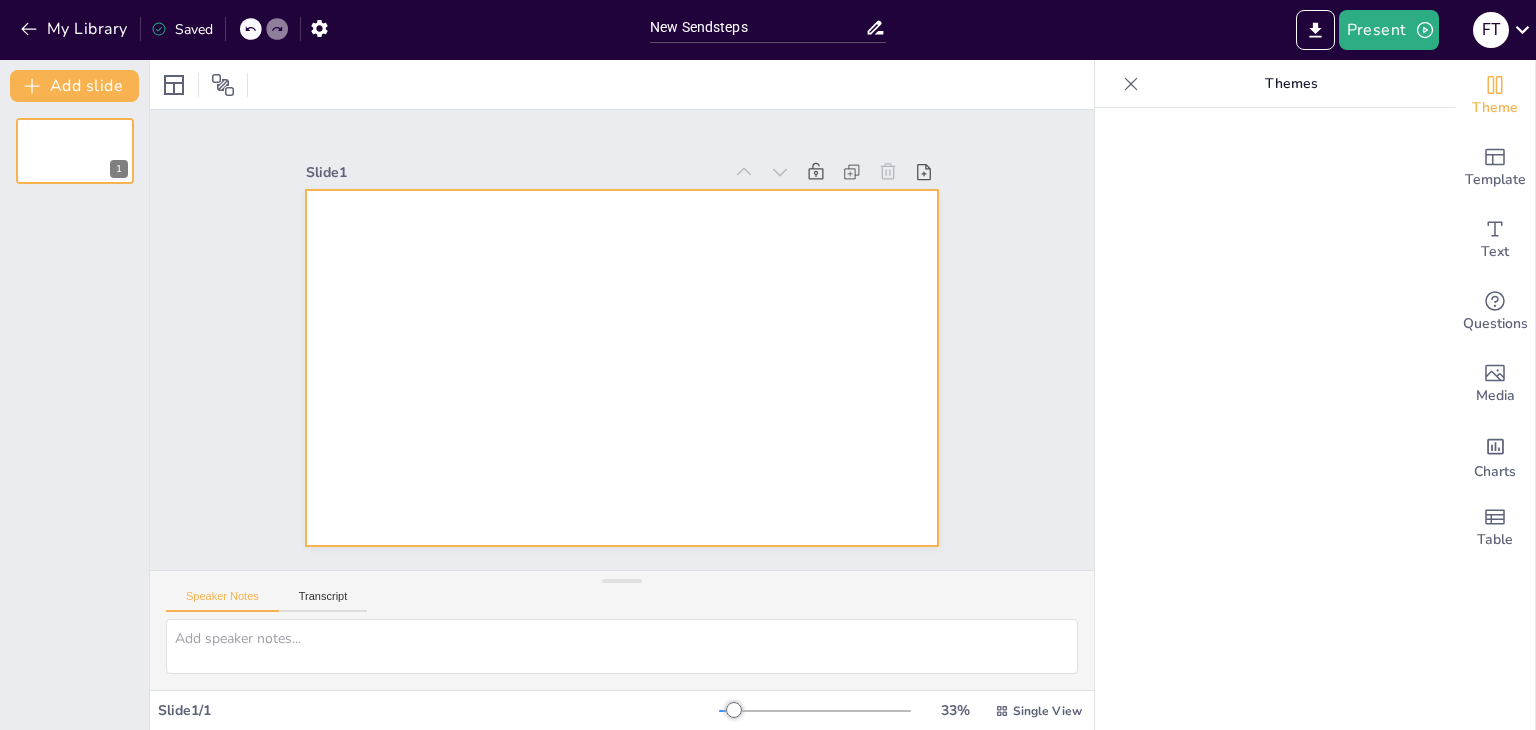 scroll, scrollTop: 0, scrollLeft: 0, axis: both 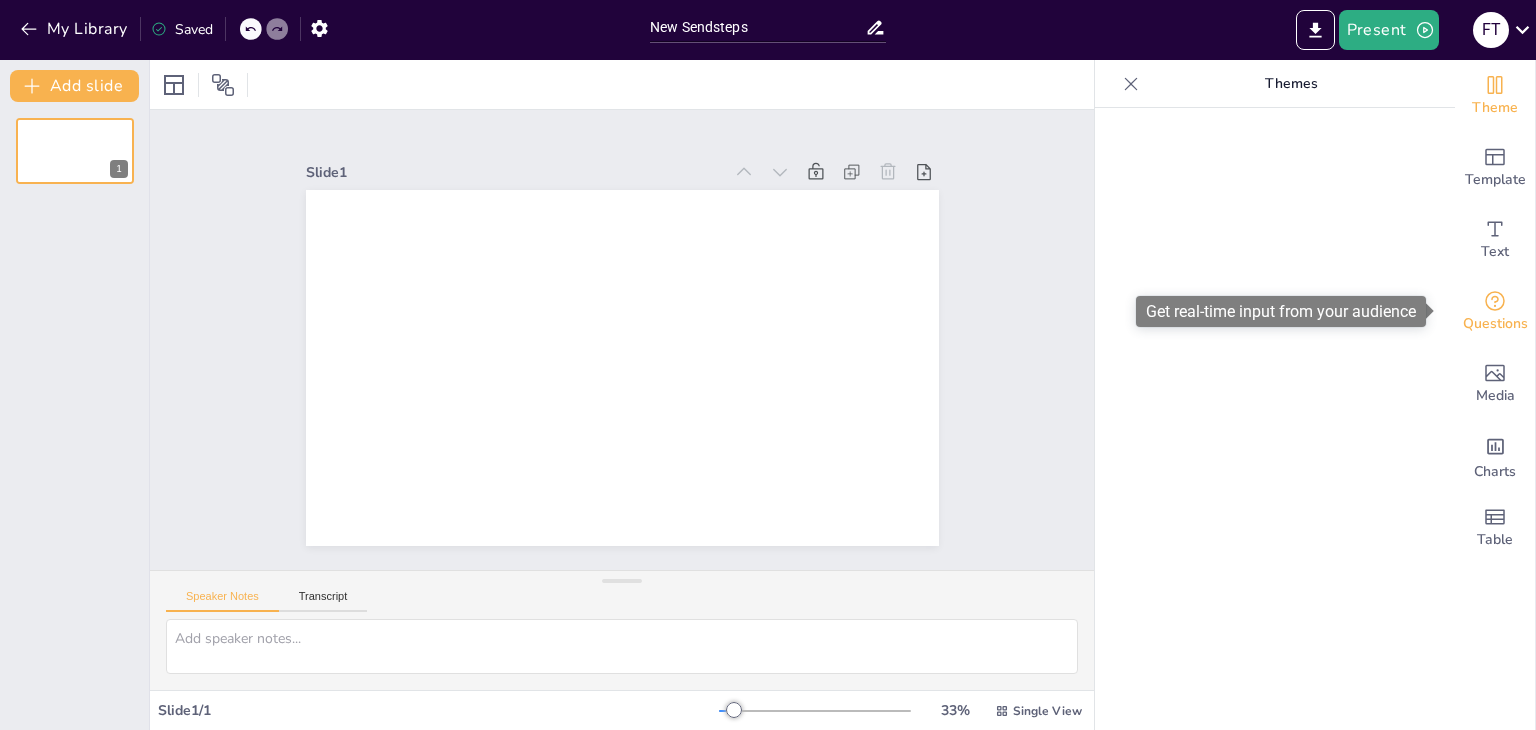 click 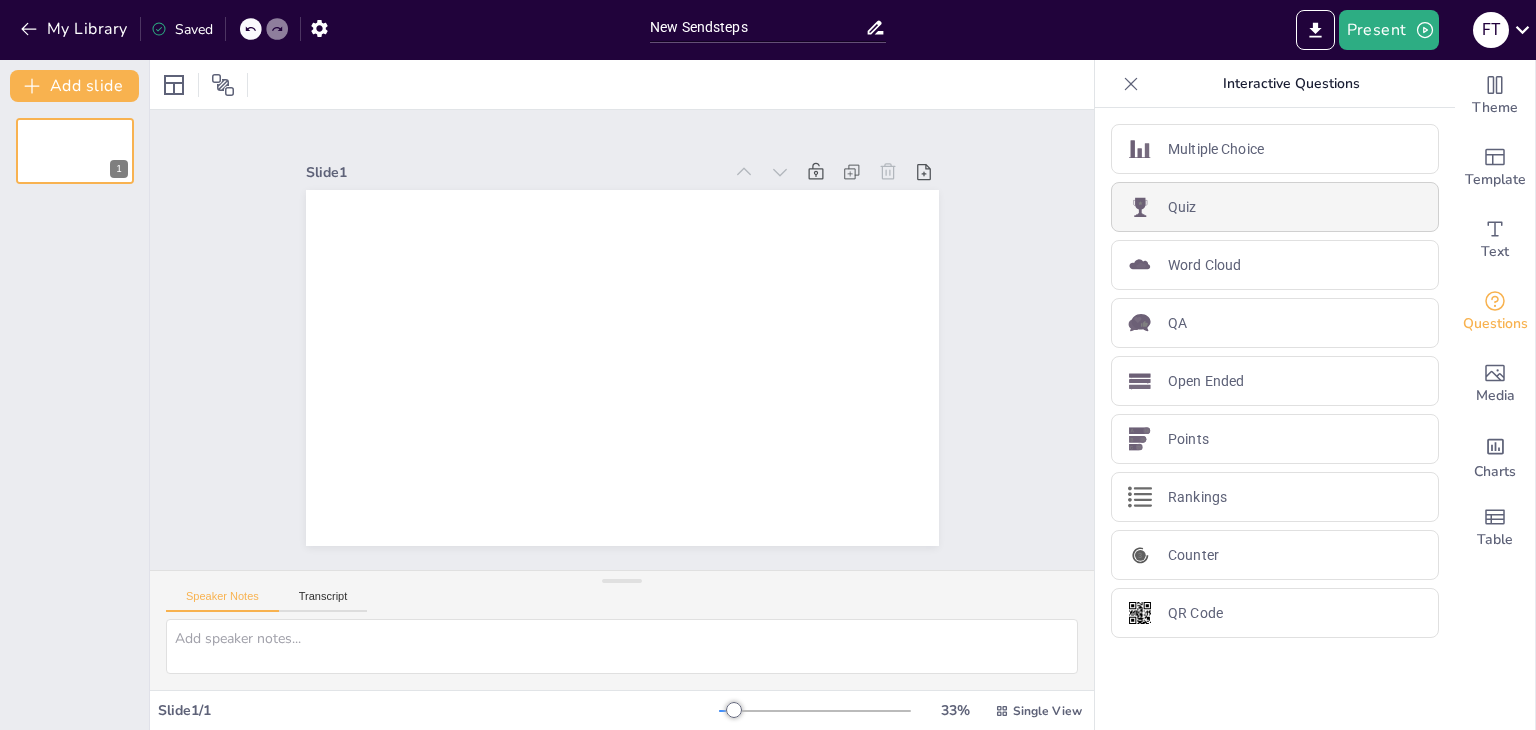 click on "Quiz" at bounding box center [1275, 207] 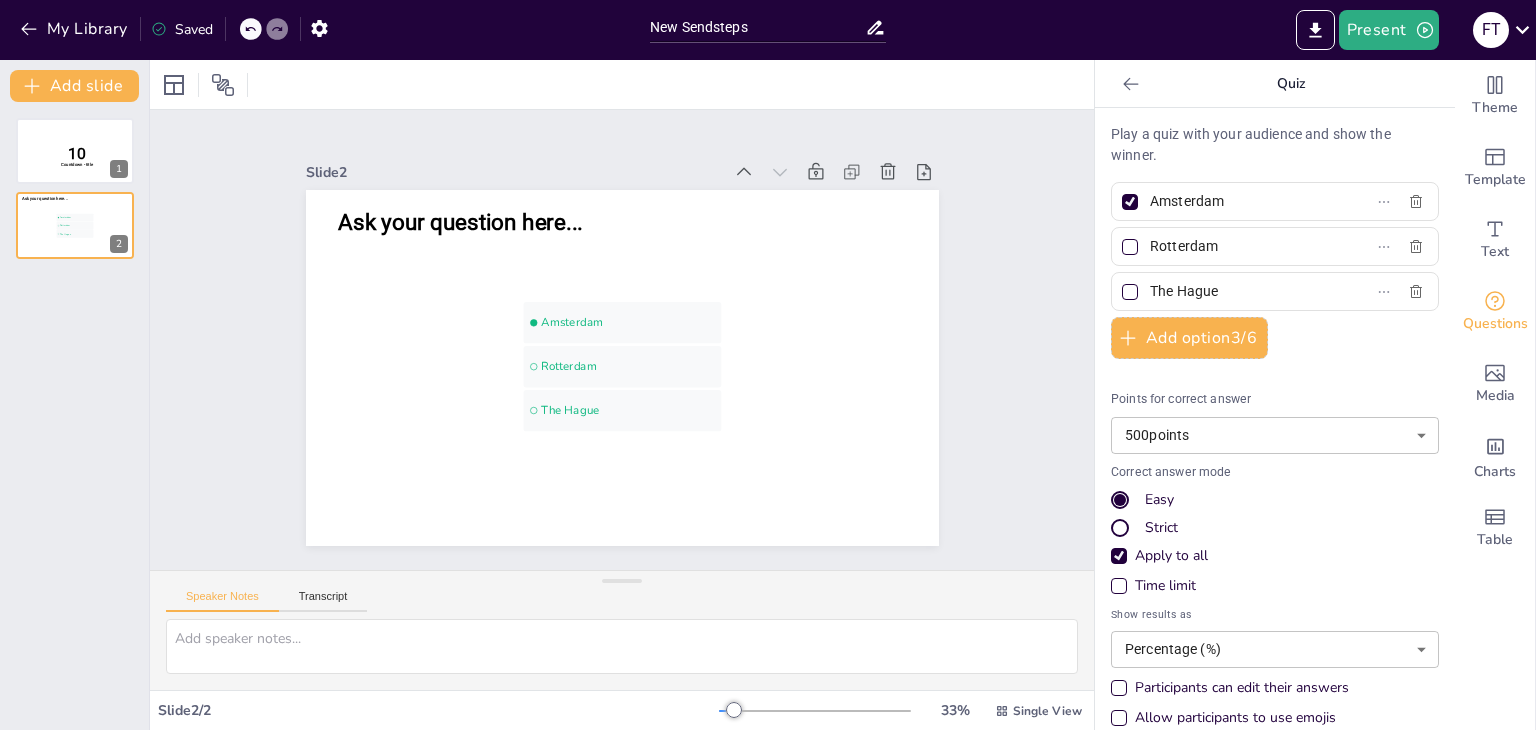 click on "Amsterdam" at bounding box center (1243, 201) 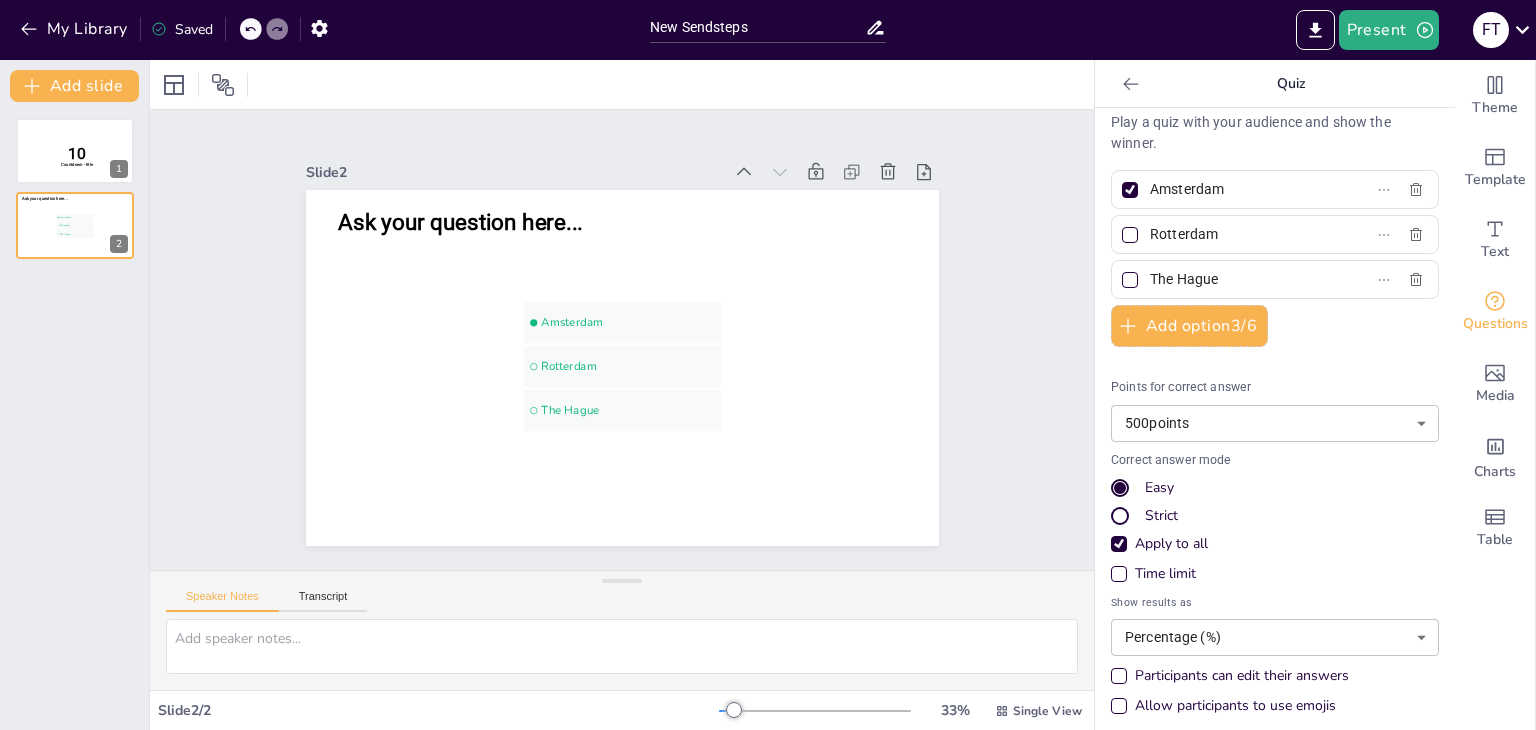 scroll, scrollTop: 23, scrollLeft: 0, axis: vertical 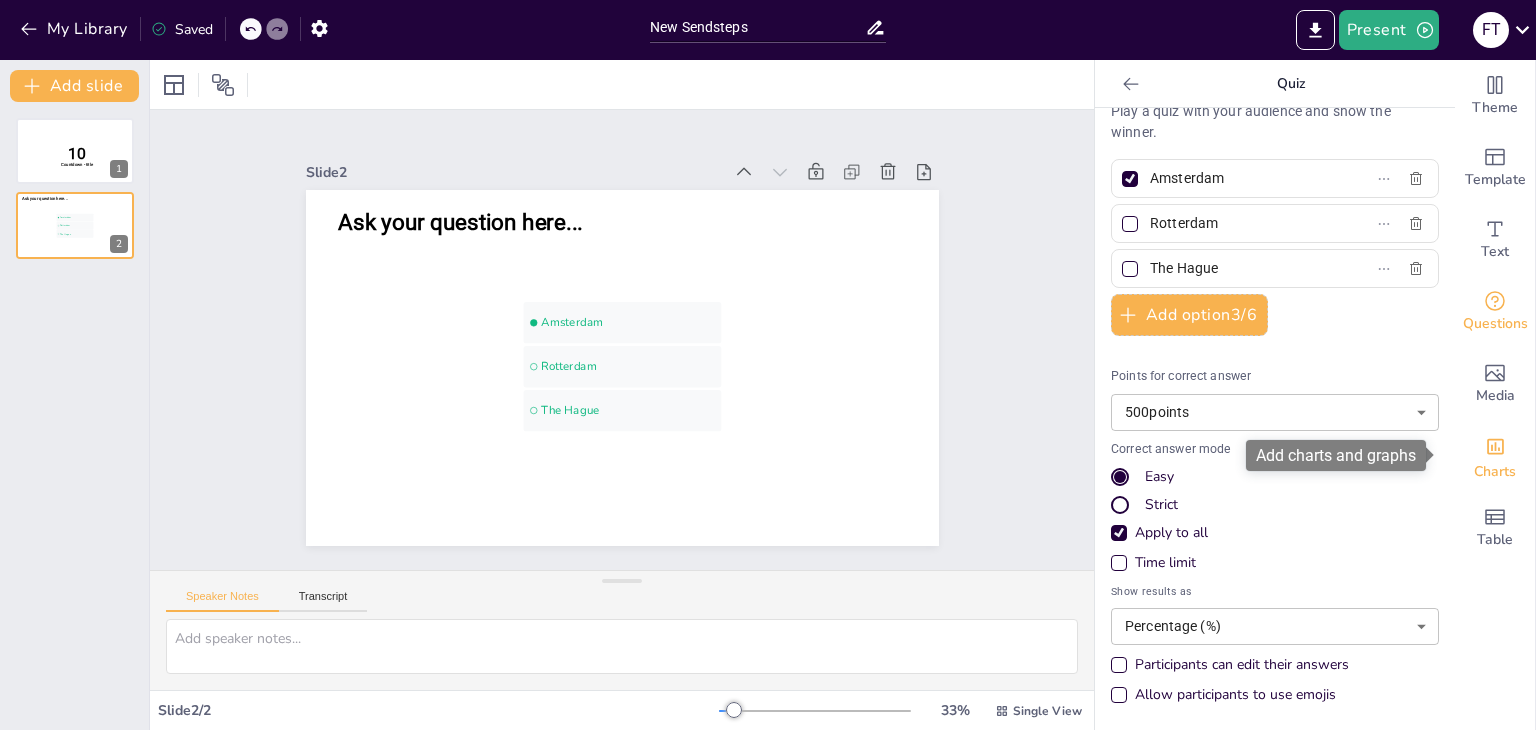 click on "Charts" at bounding box center (1495, 456) 